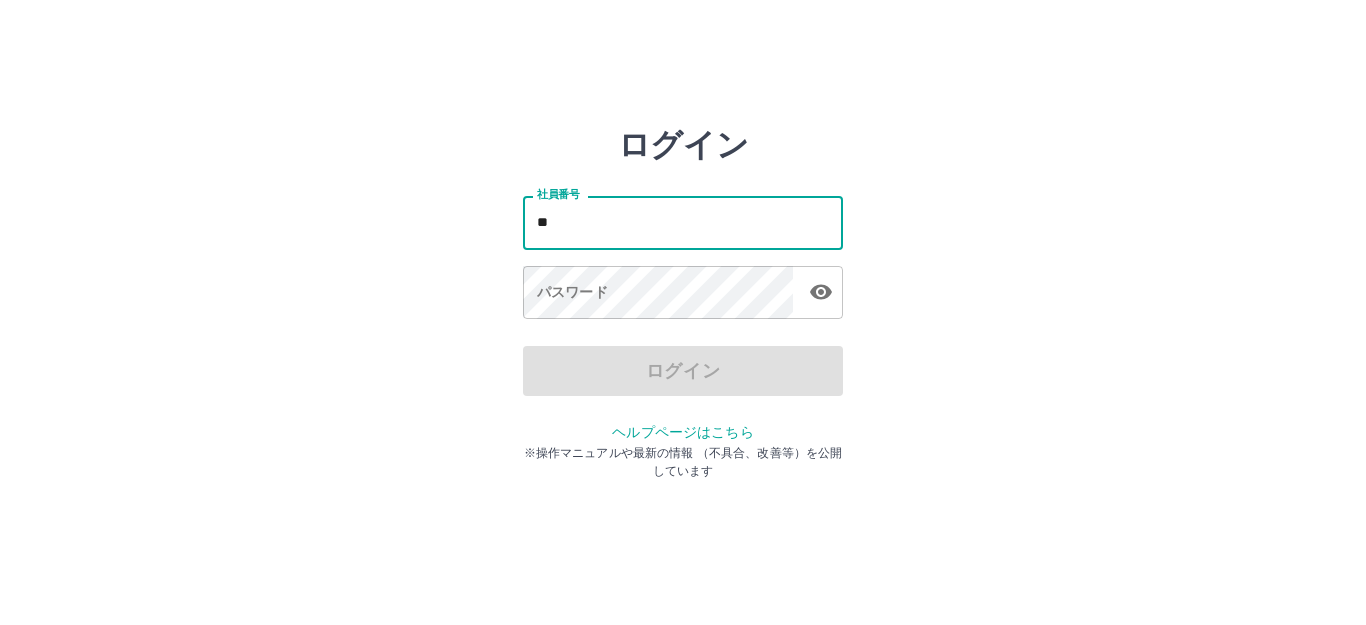 scroll, scrollTop: 0, scrollLeft: 0, axis: both 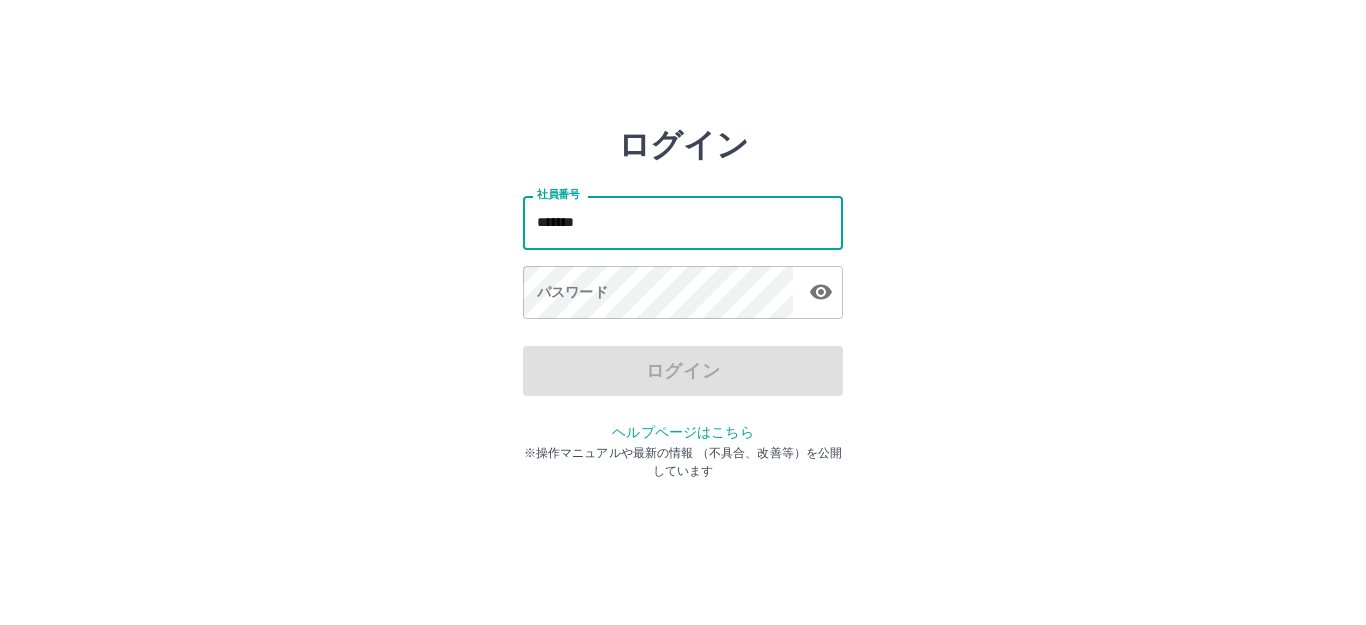 type on "*******" 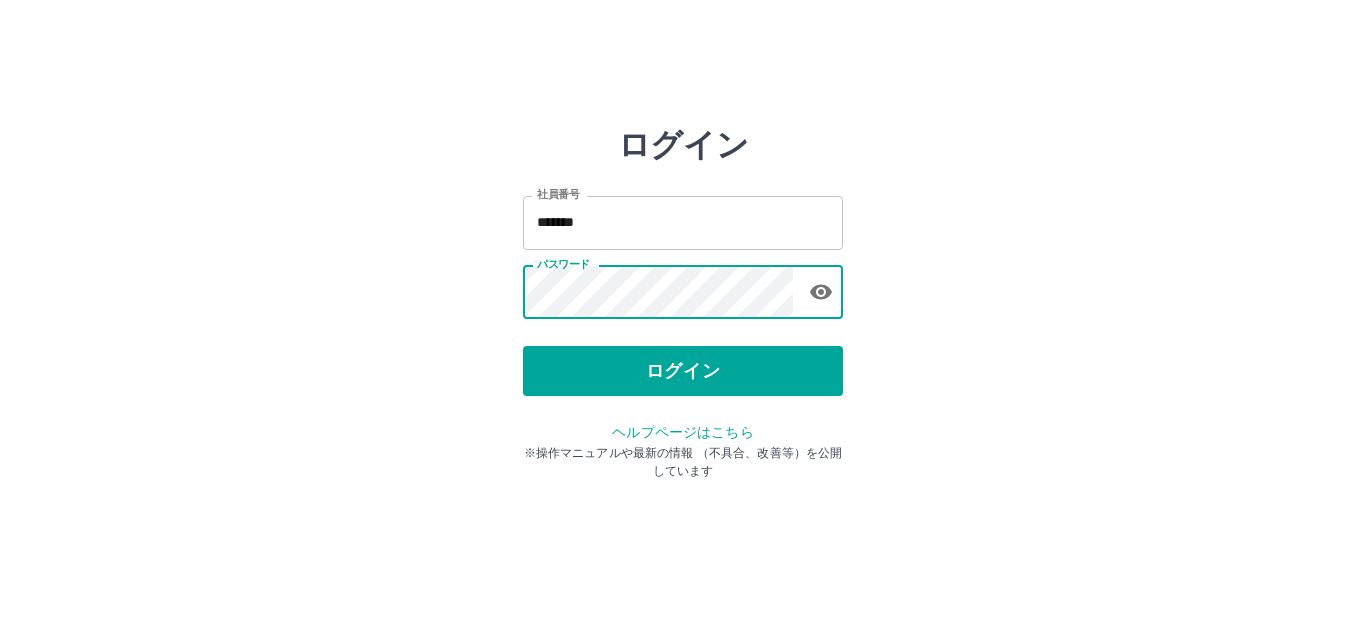 type 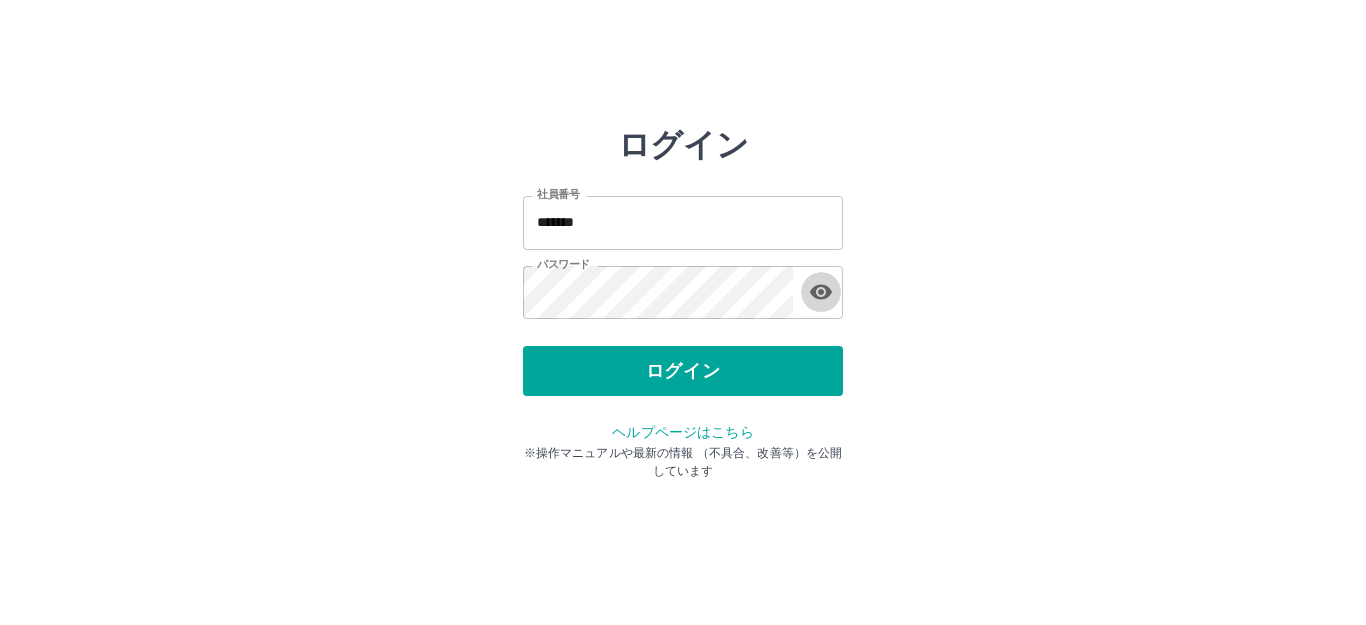 type 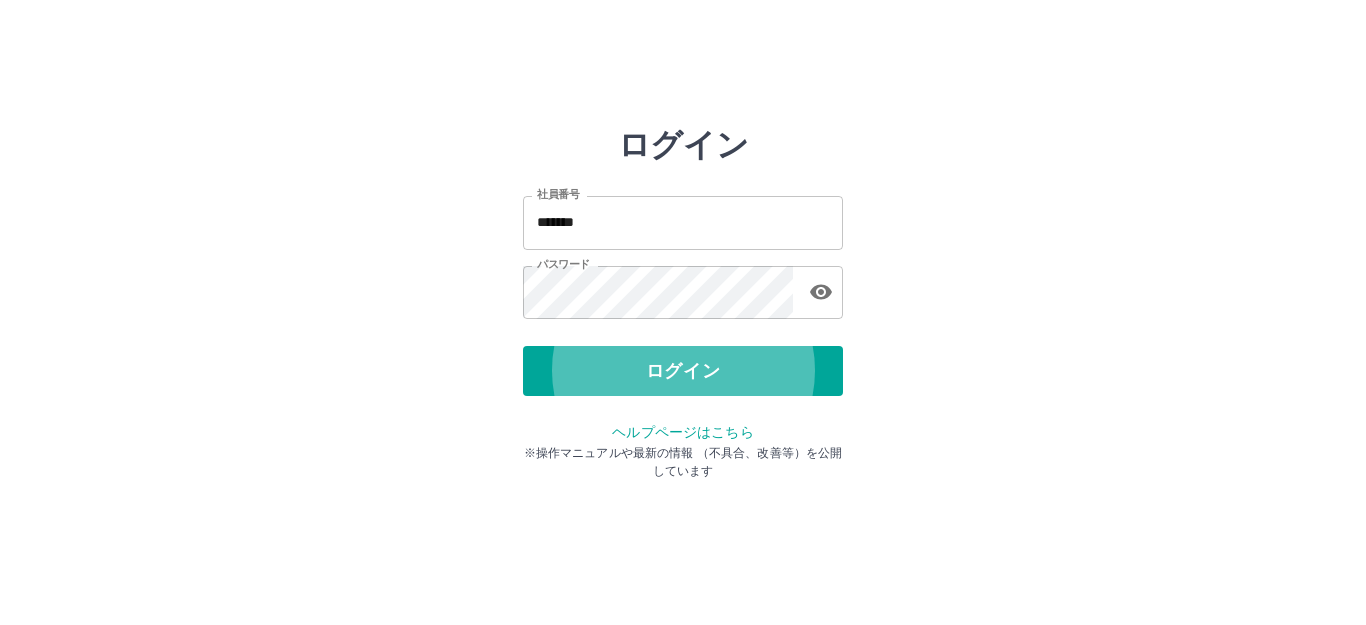 click on "ログイン" at bounding box center (683, 371) 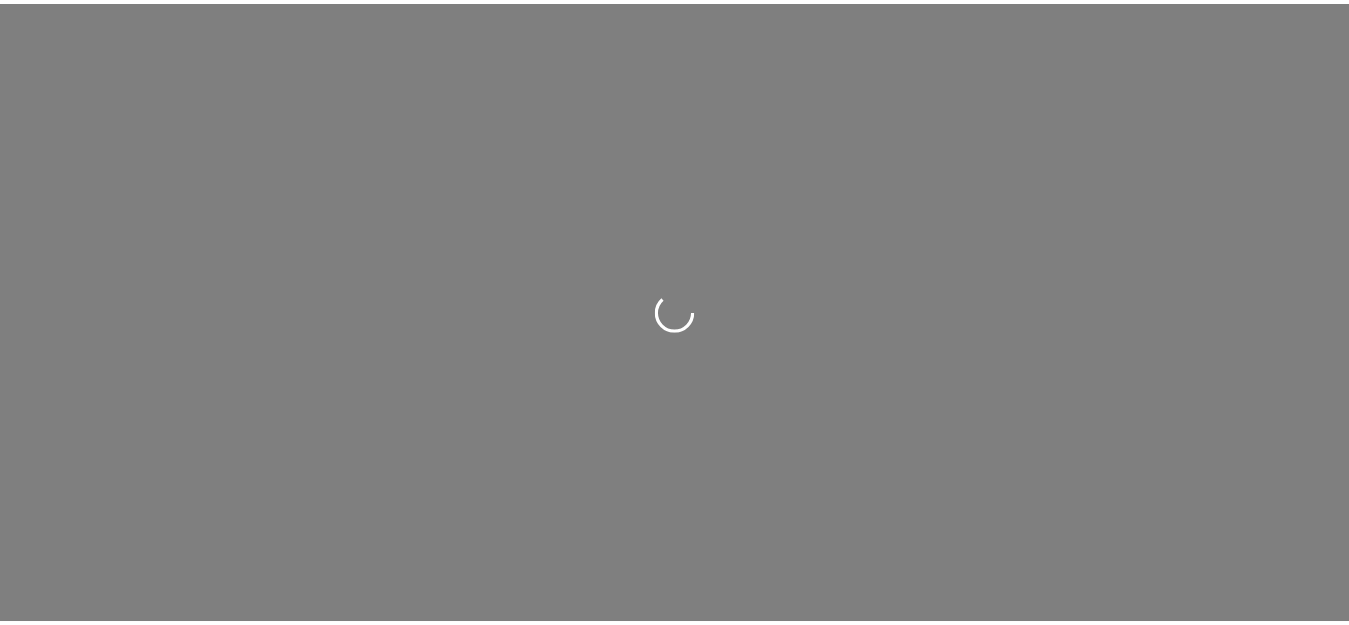scroll, scrollTop: 0, scrollLeft: 0, axis: both 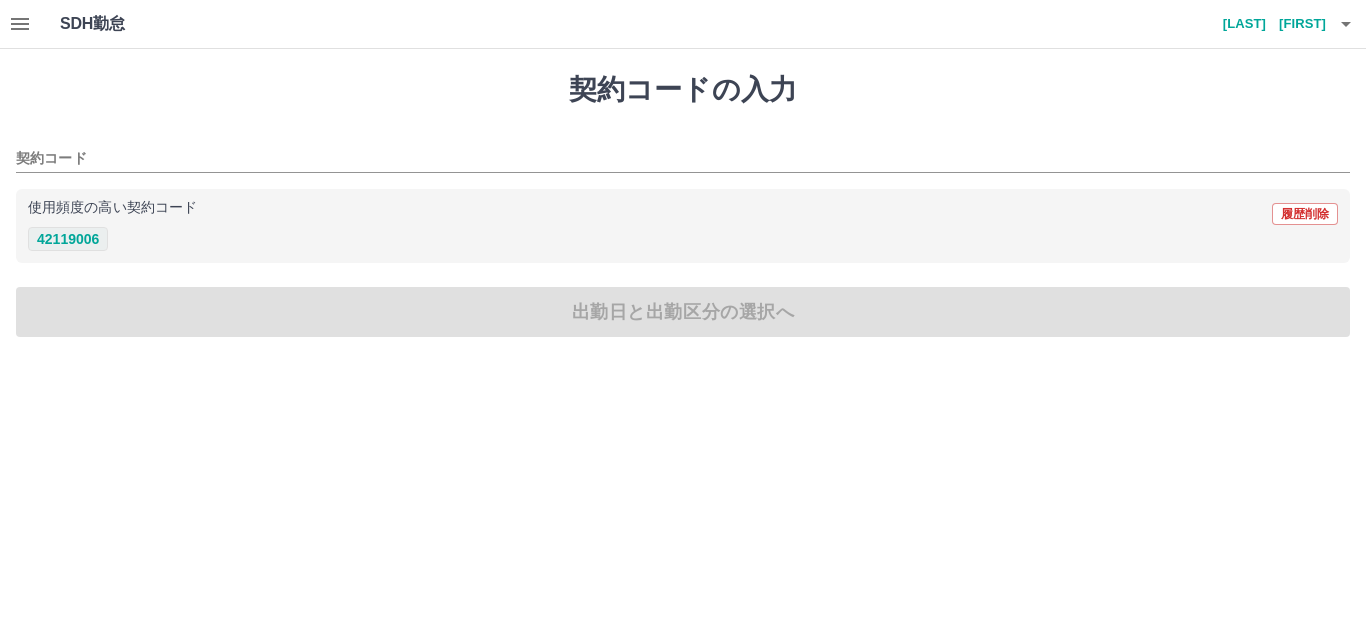 click on "42119006" at bounding box center [68, 239] 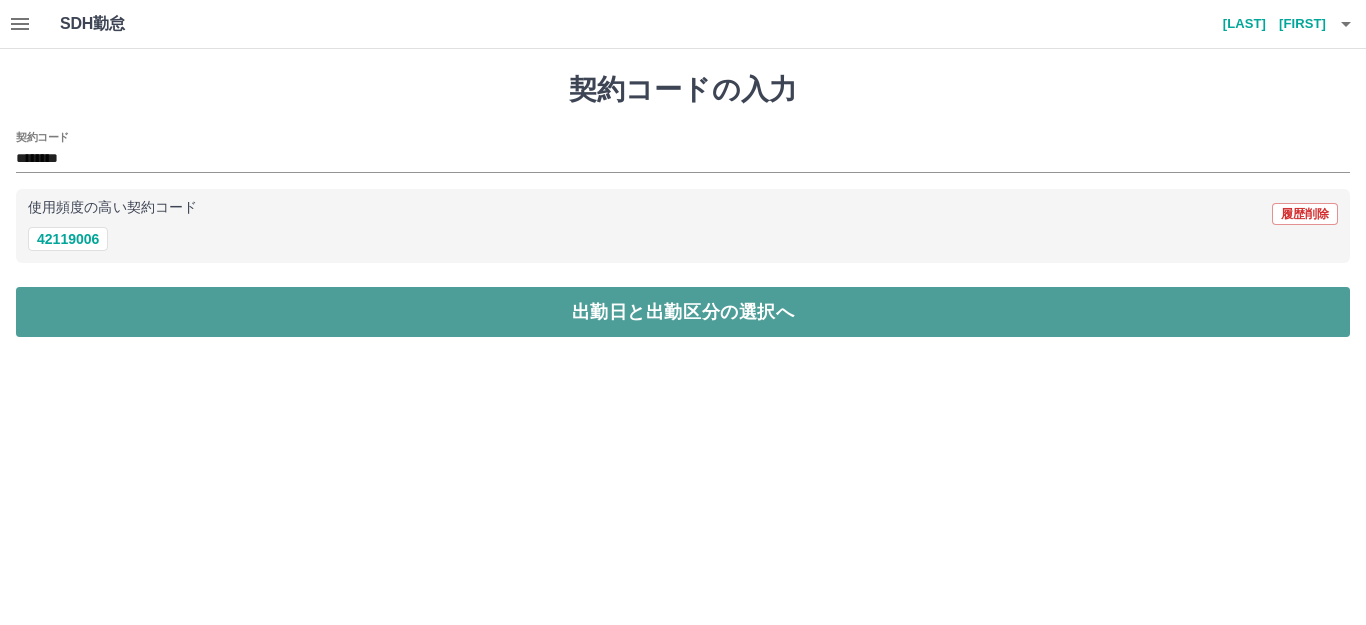 click on "出勤日と出勤区分の選択へ" at bounding box center (683, 312) 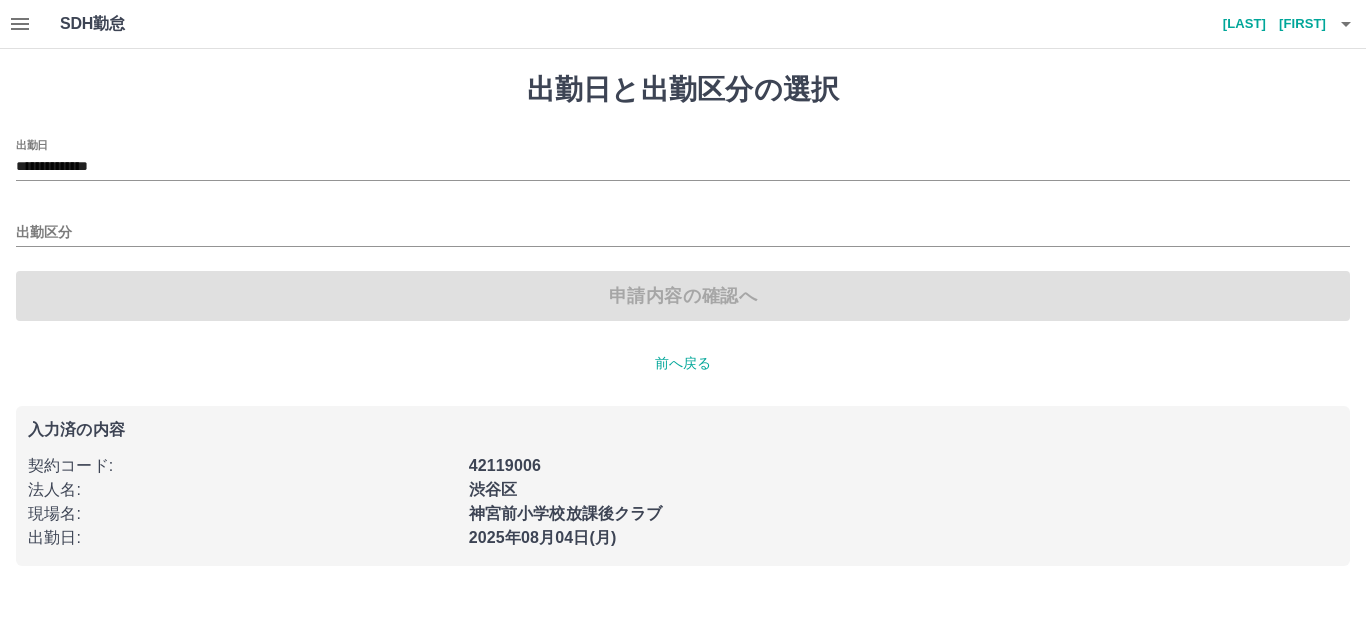 click on "出勤区分" at bounding box center (683, 226) 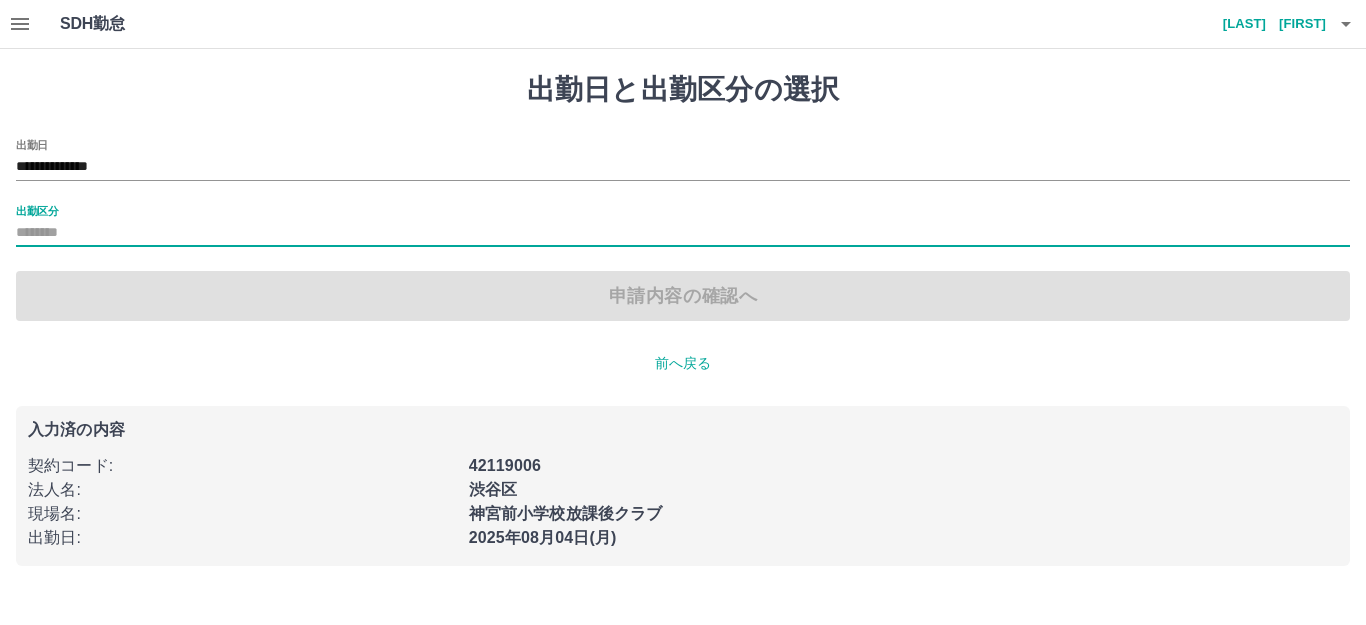 click on "出勤区分" at bounding box center [683, 233] 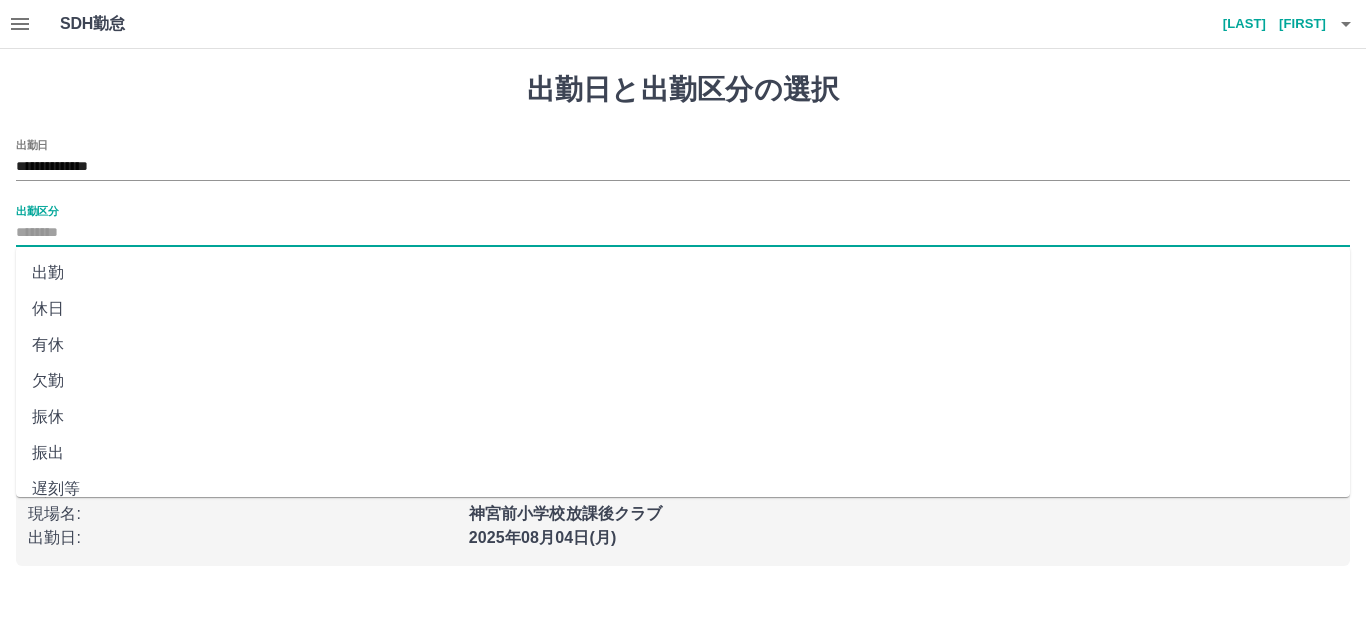 click on "出勤" at bounding box center [683, 273] 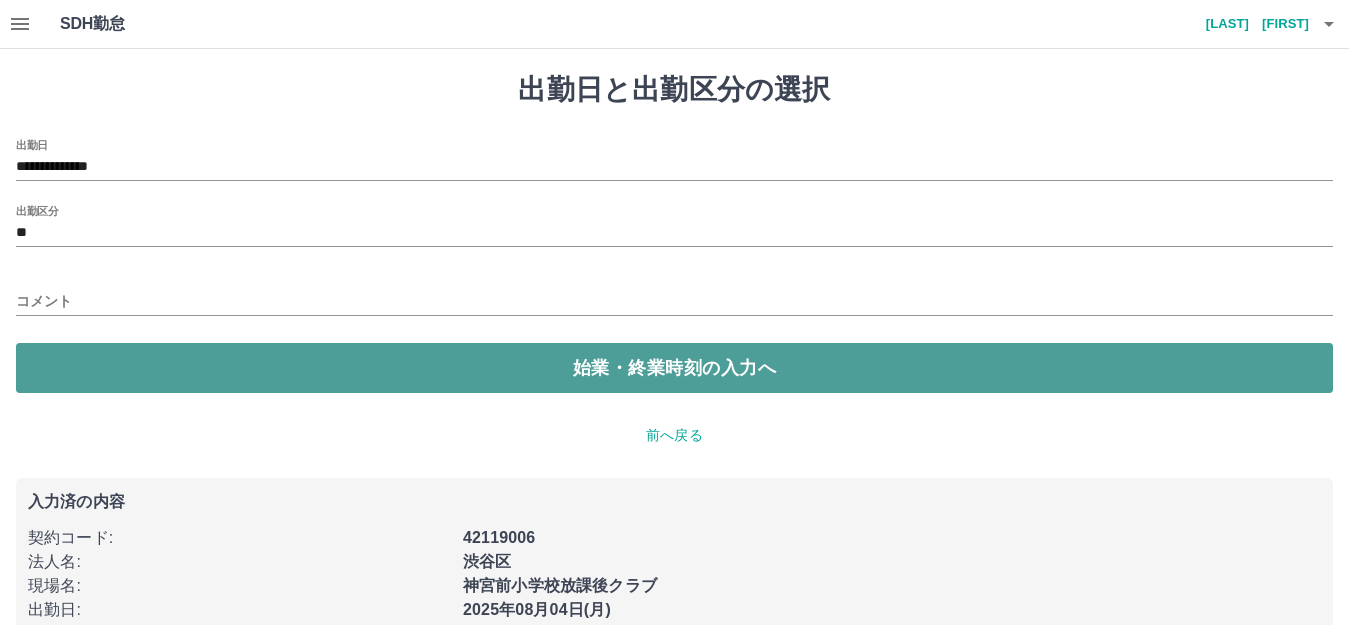 click on "始業・終業時刻の入力へ" at bounding box center [674, 368] 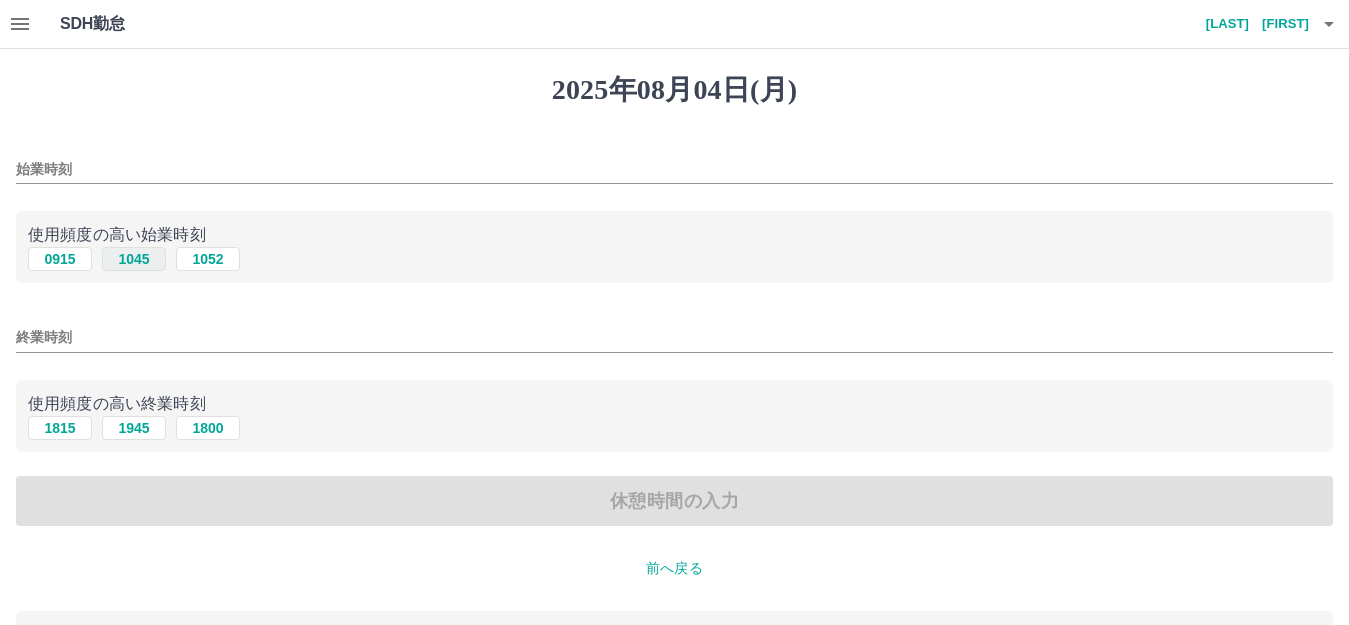 click on "1045" at bounding box center [134, 259] 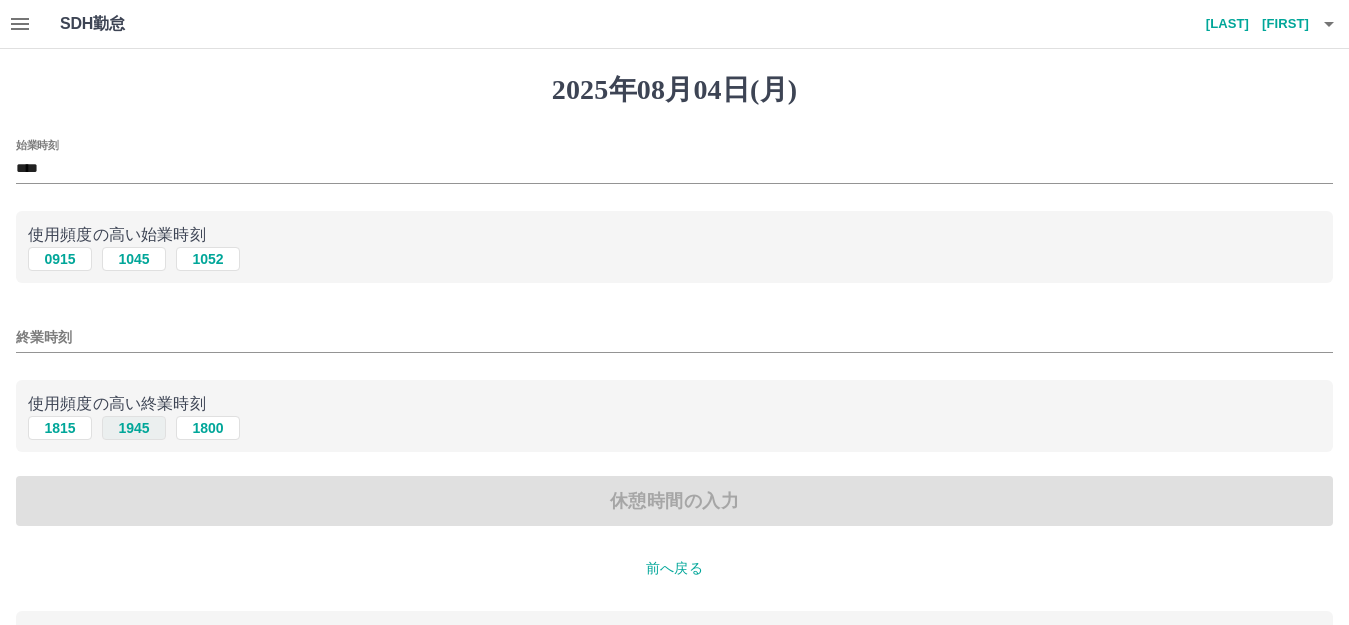 click on "1945" at bounding box center (134, 428) 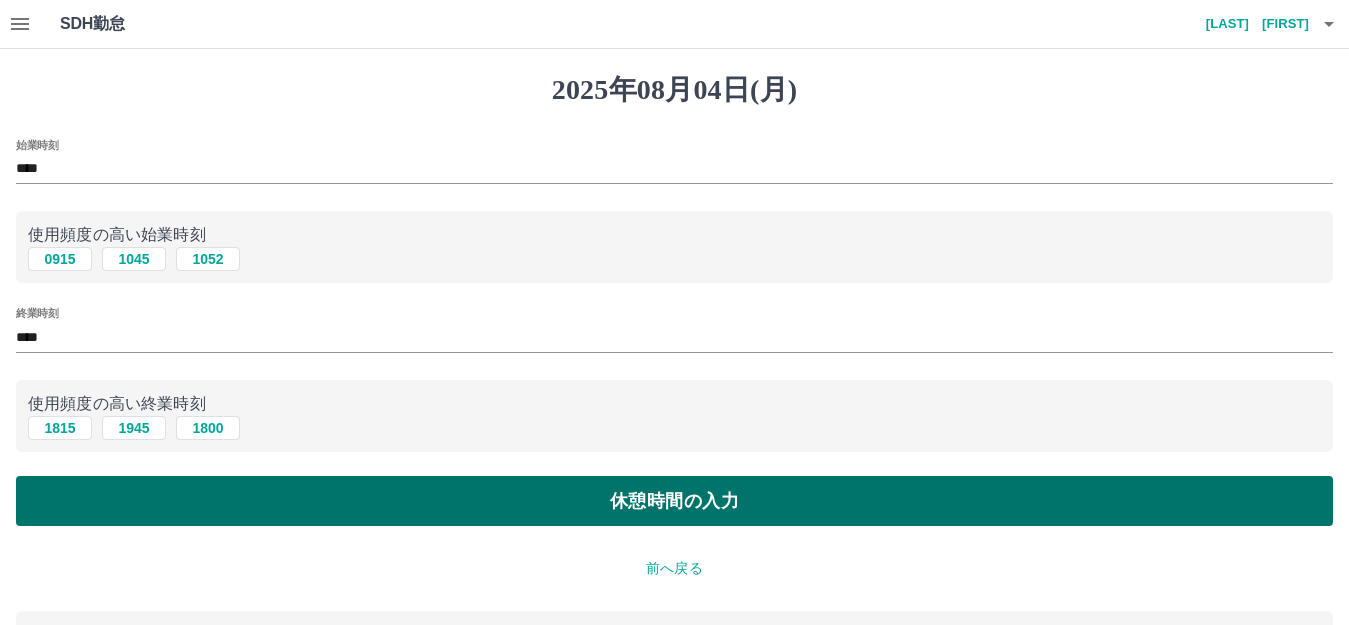 click on "休憩時間の入力" at bounding box center (674, 501) 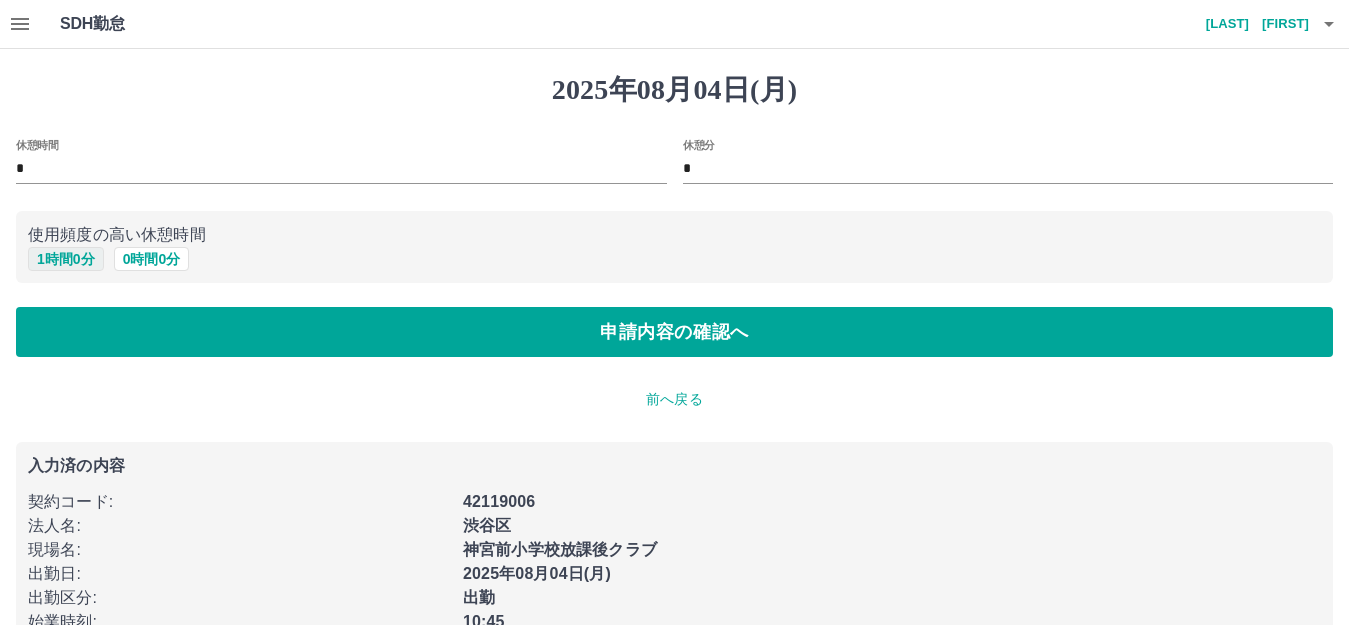 click on "1 時間 0 分" at bounding box center (66, 259) 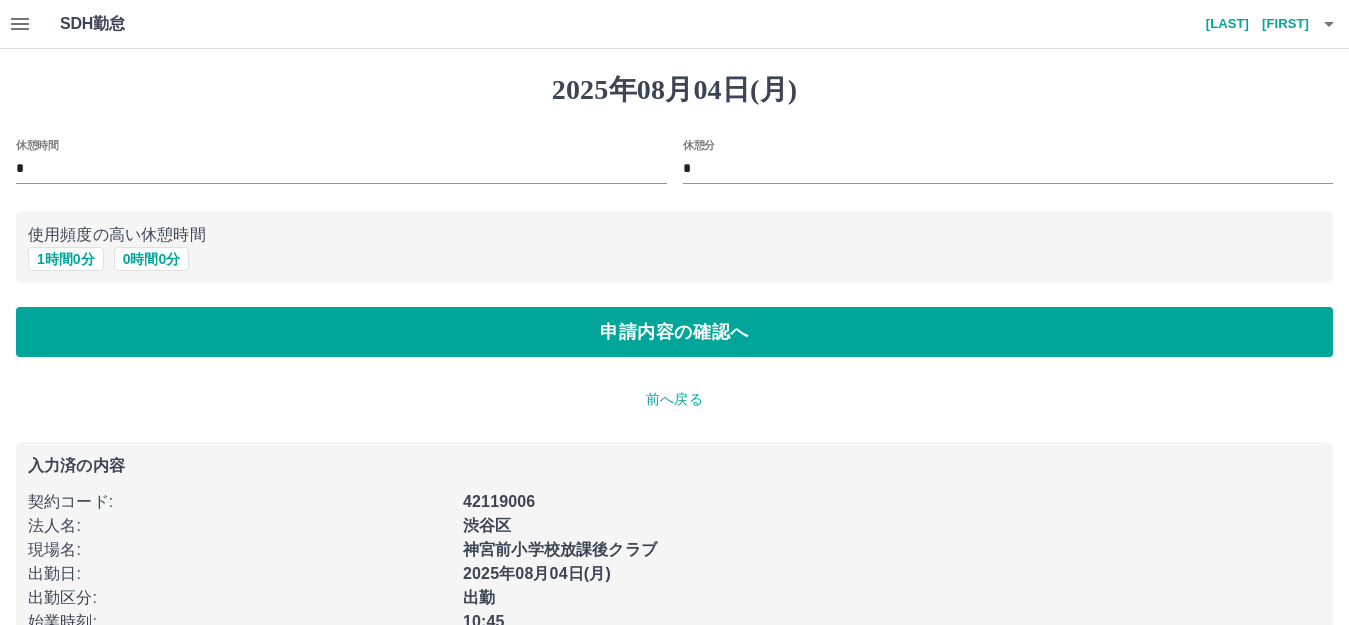 drag, startPoint x: 202, startPoint y: 378, endPoint x: 203, endPoint y: 361, distance: 17.029387 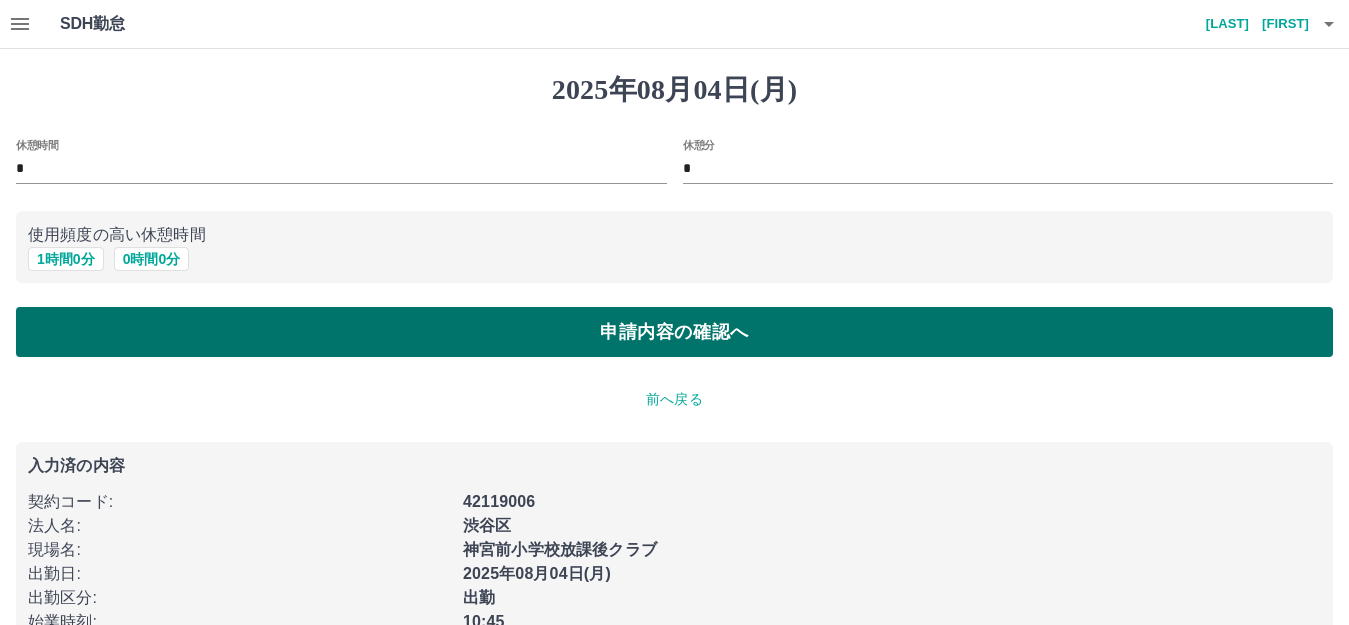 click on "申請内容の確認へ" at bounding box center (674, 332) 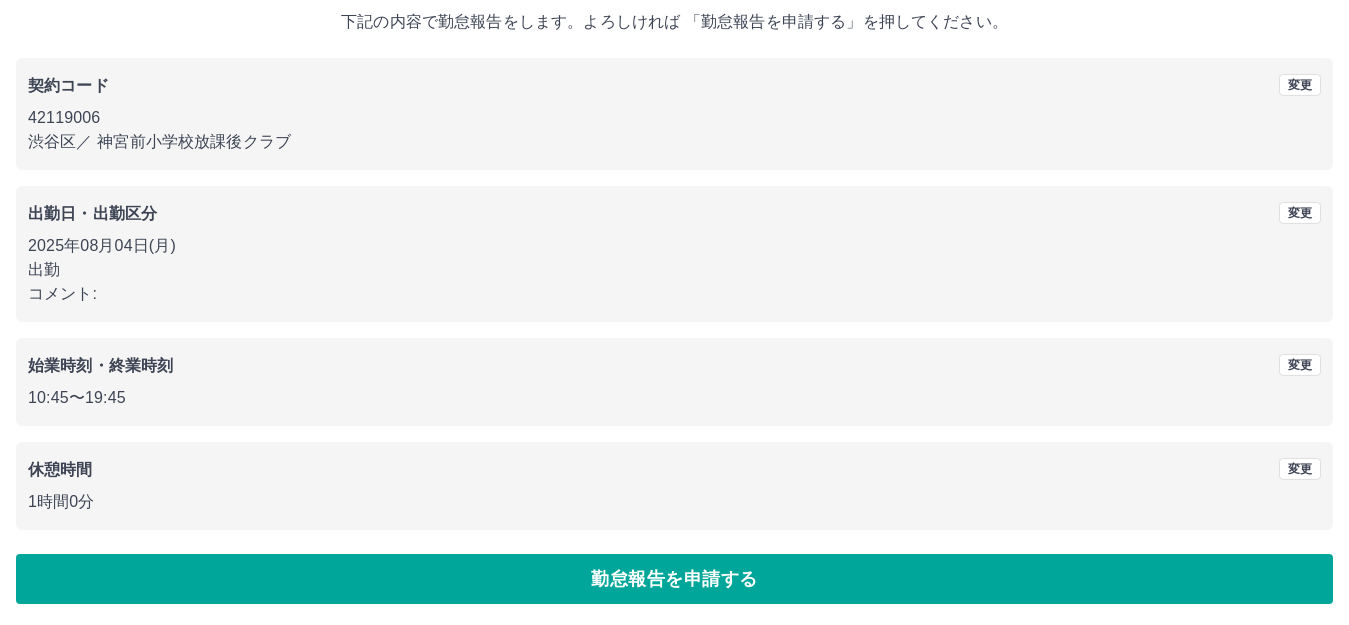 scroll, scrollTop: 124, scrollLeft: 0, axis: vertical 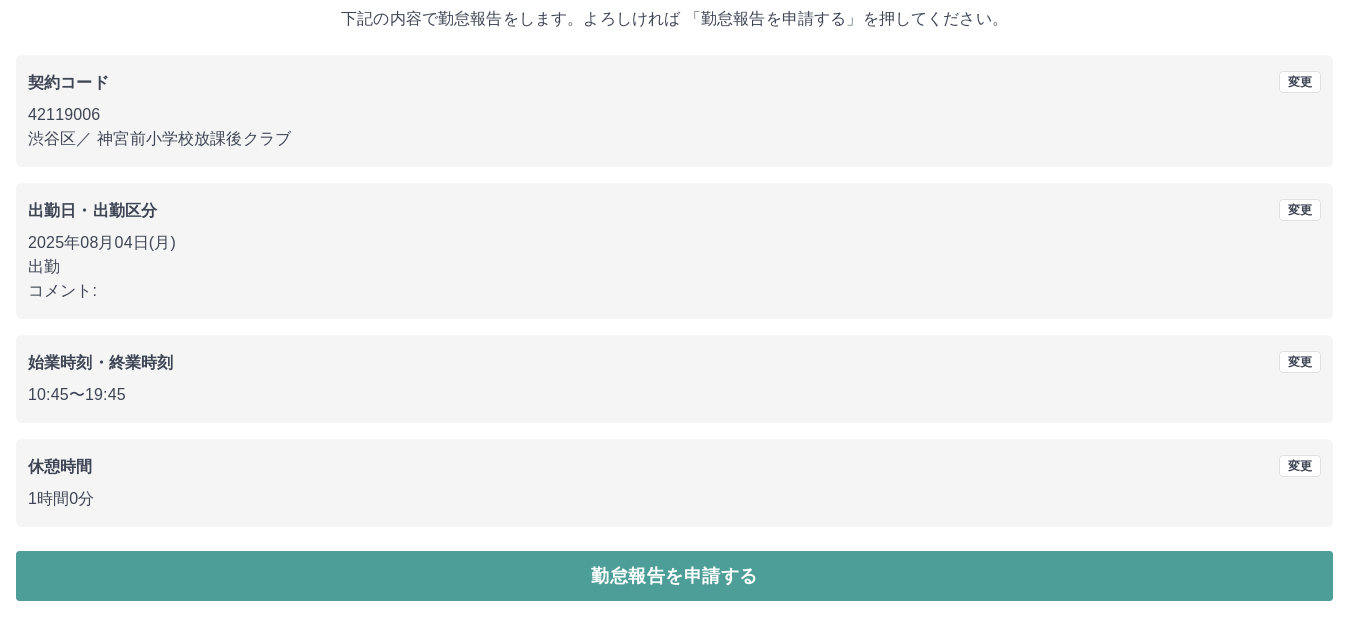 click on "勤怠報告を申請する" at bounding box center [674, 576] 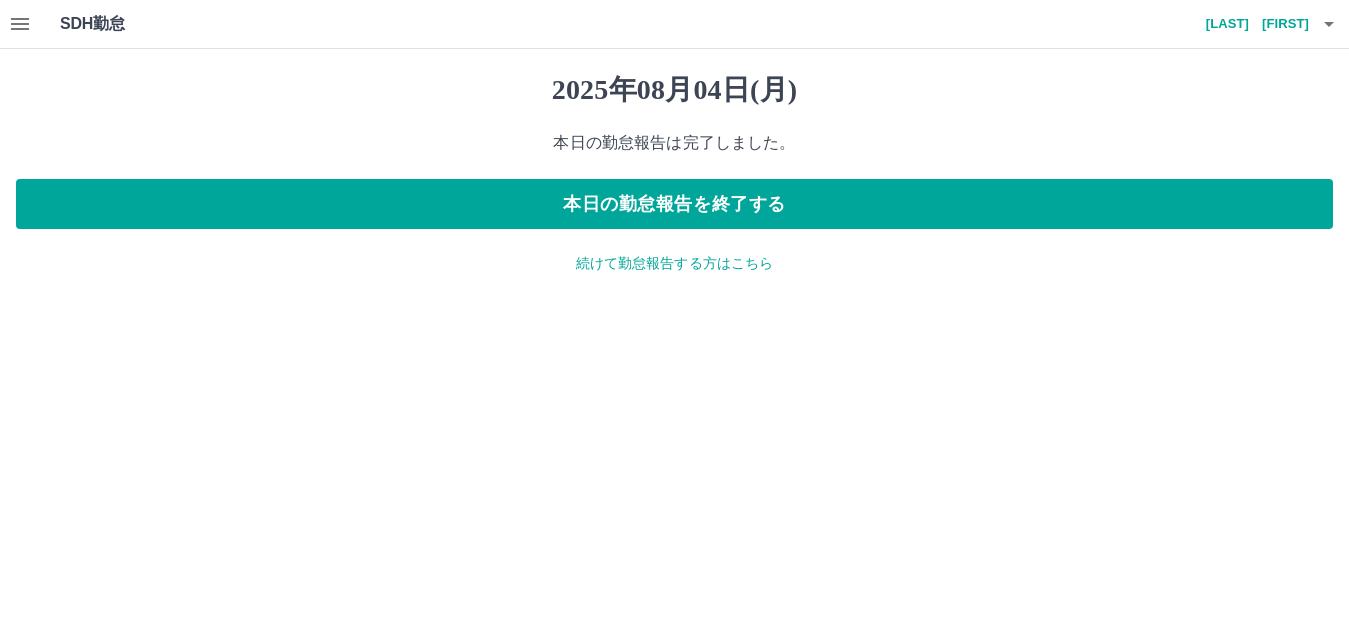 scroll, scrollTop: 0, scrollLeft: 0, axis: both 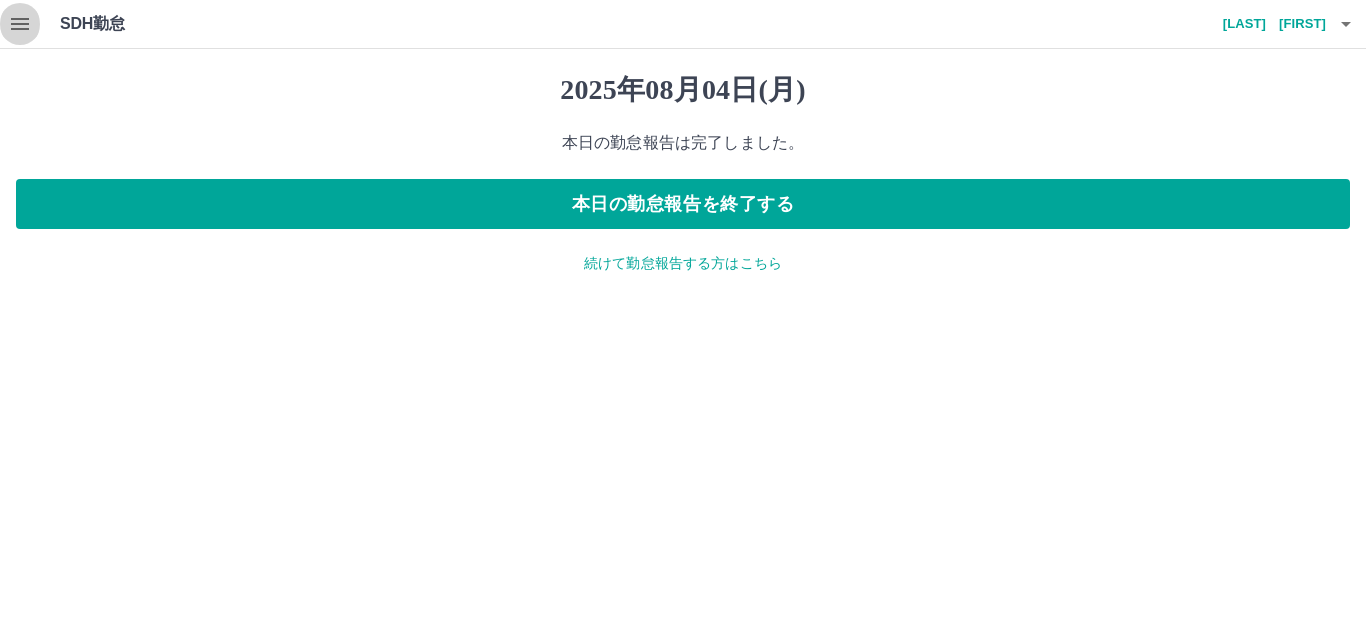 click 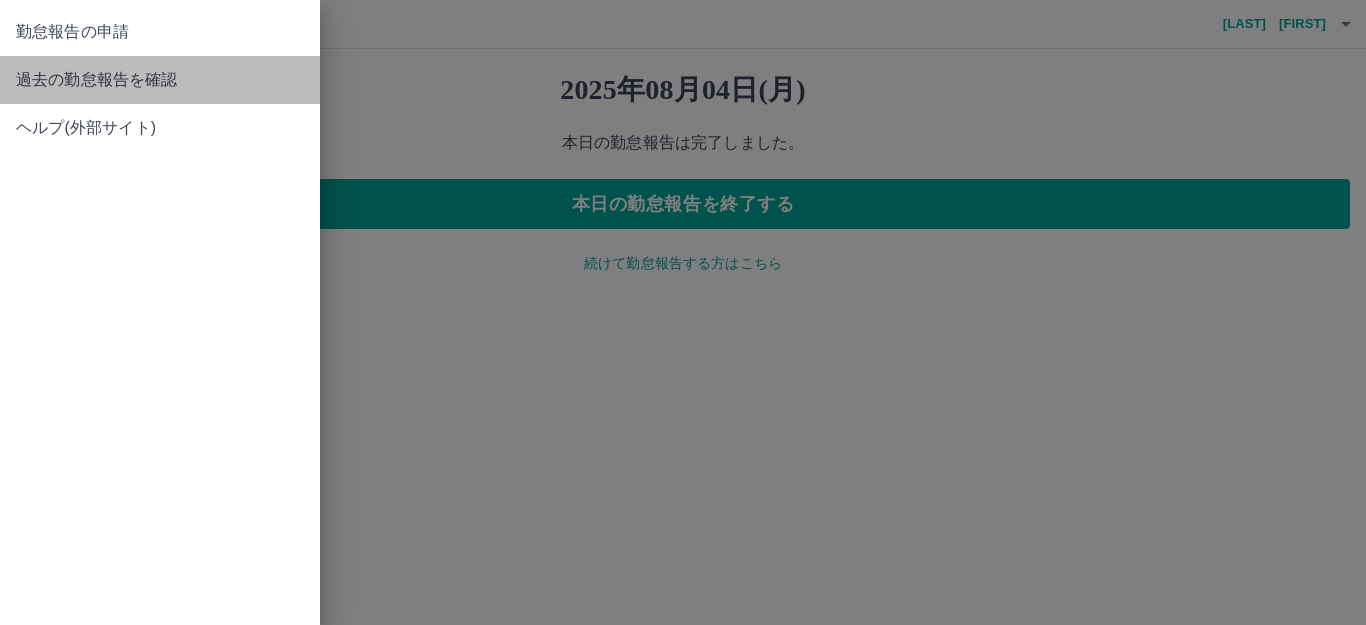 click on "過去の勤怠報告を確認" at bounding box center [160, 80] 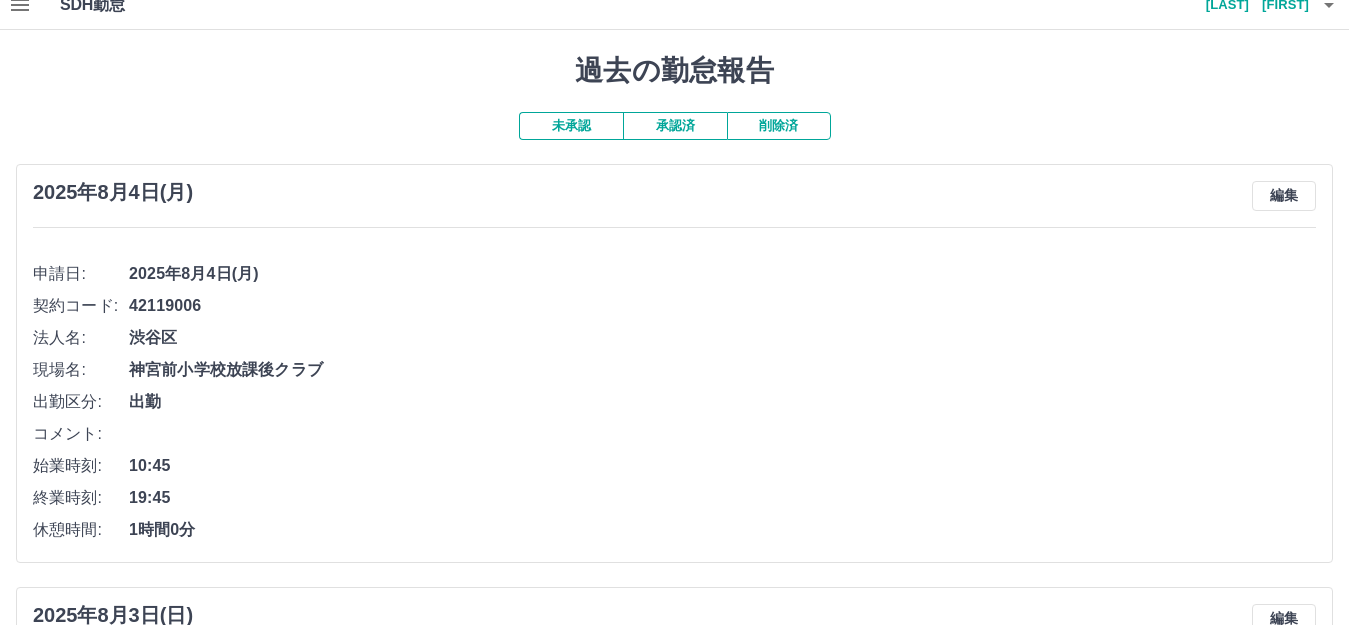 scroll, scrollTop: 0, scrollLeft: 0, axis: both 